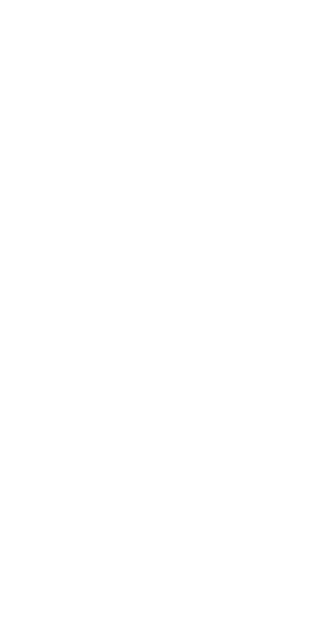 scroll, scrollTop: 0, scrollLeft: 0, axis: both 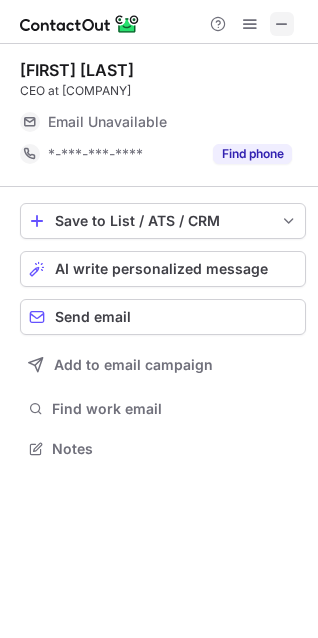 click at bounding box center (282, 24) 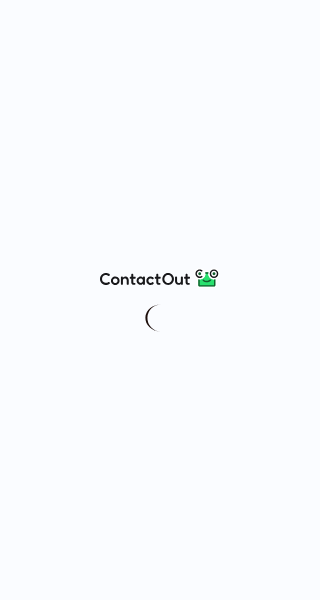 scroll, scrollTop: 0, scrollLeft: 0, axis: both 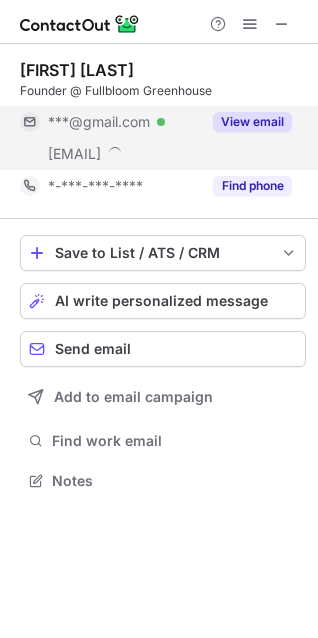 click on "View email" at bounding box center (252, 122) 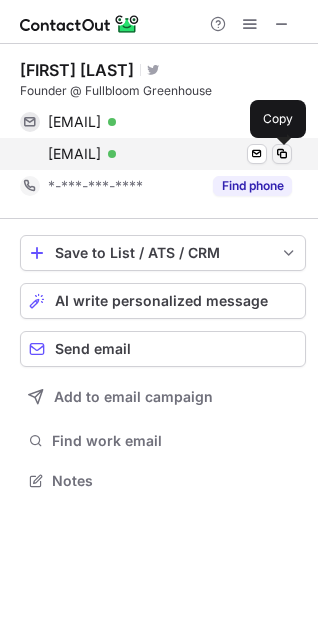 click at bounding box center [282, 154] 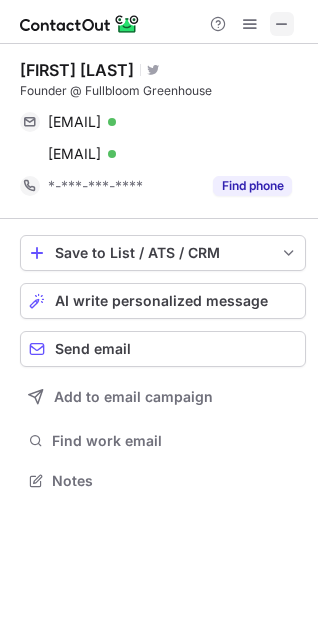 click at bounding box center (282, 24) 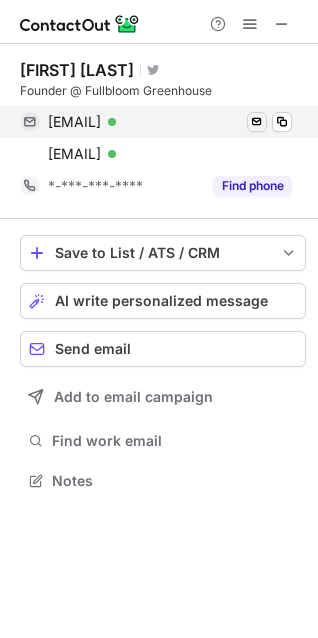 click at bounding box center [282, 122] 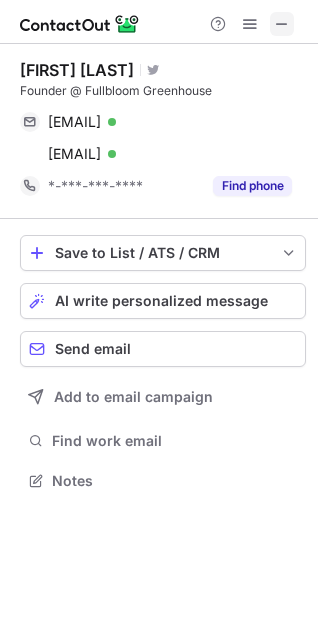 click at bounding box center (282, 24) 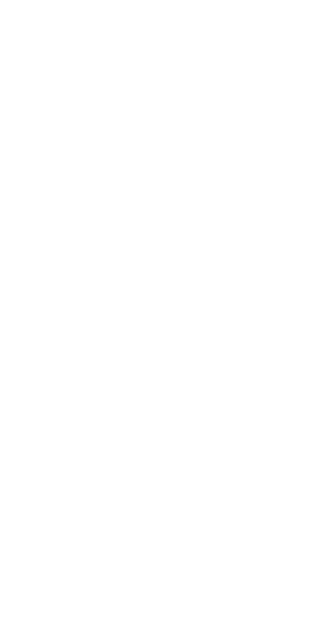 scroll, scrollTop: 0, scrollLeft: 0, axis: both 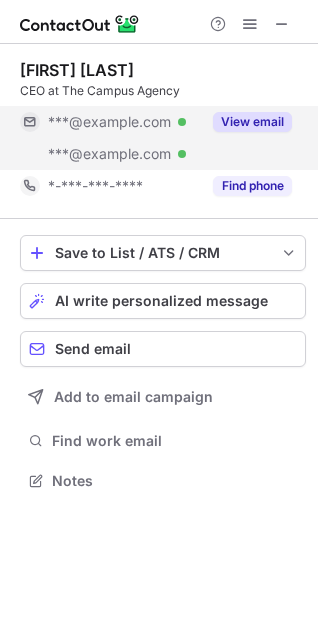 click on "View email" at bounding box center (252, 122) 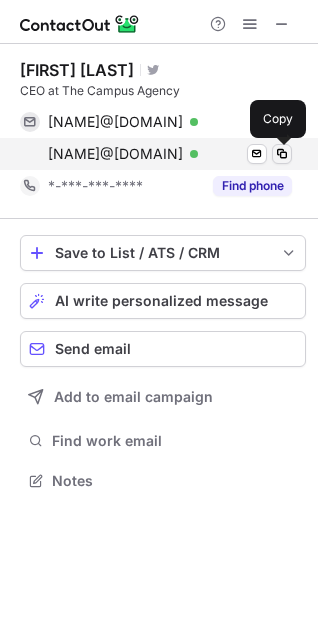 click at bounding box center [282, 154] 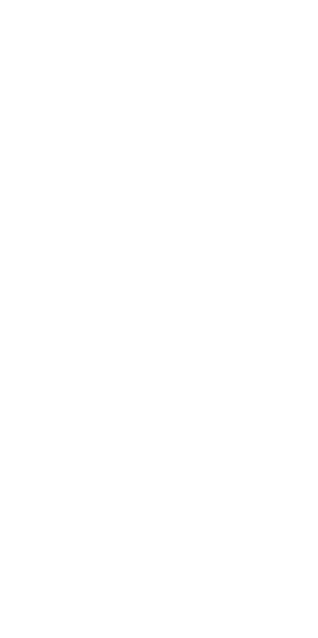 scroll, scrollTop: 0, scrollLeft: 0, axis: both 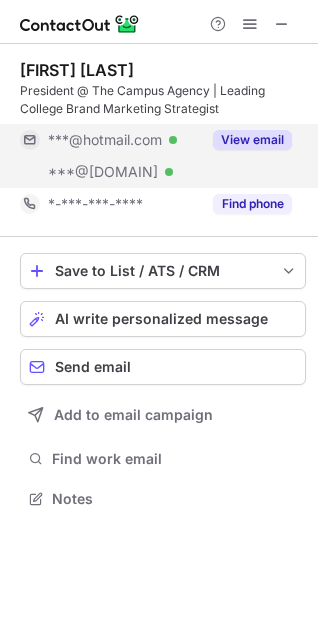 click on "View email" at bounding box center (252, 140) 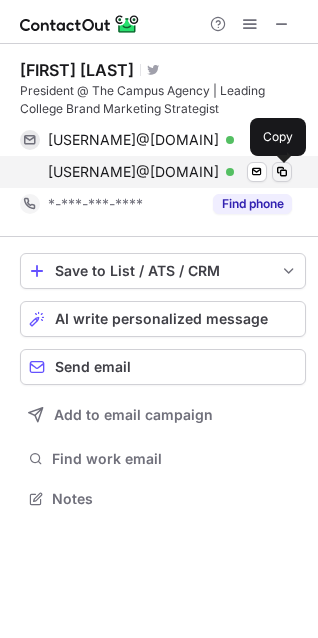 click at bounding box center (282, 172) 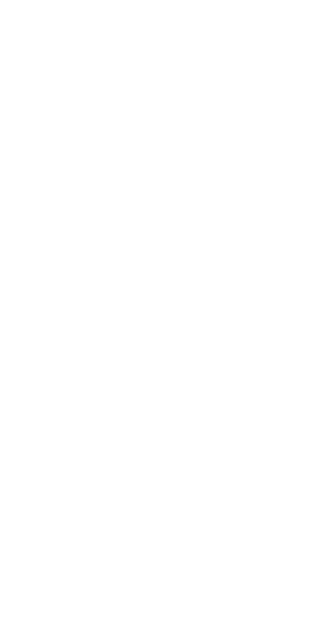 scroll, scrollTop: 0, scrollLeft: 0, axis: both 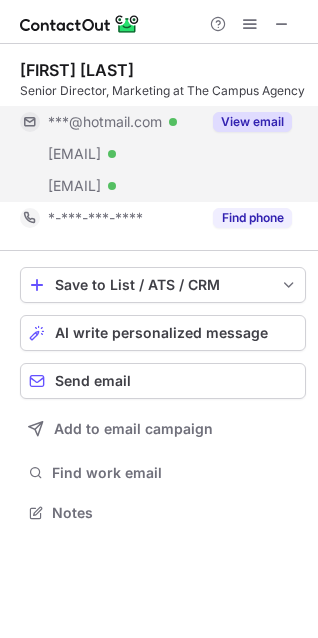 click on "View email" at bounding box center [252, 122] 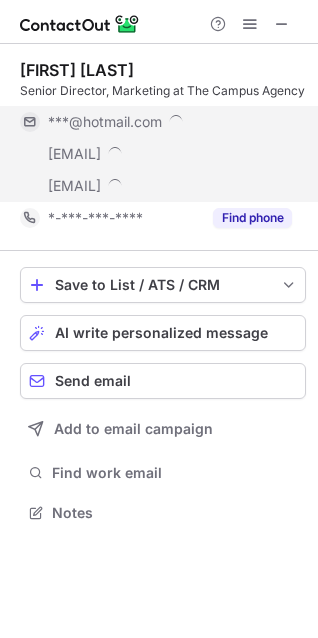scroll, scrollTop: 10, scrollLeft: 10, axis: both 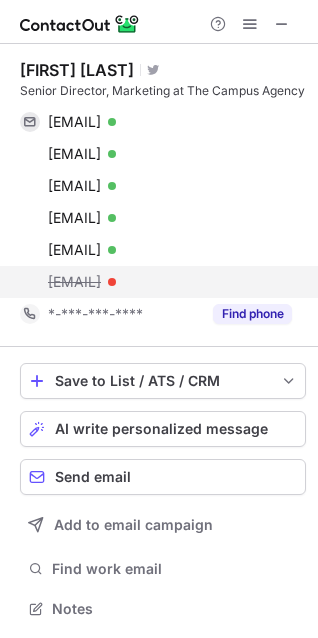 drag, startPoint x: 247, startPoint y: 295, endPoint x: 33, endPoint y: 298, distance: 214.02103 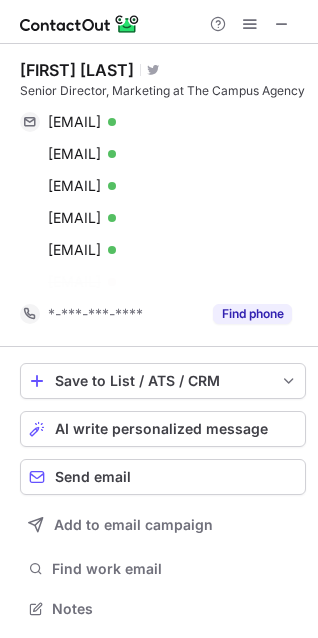 scroll, scrollTop: 9, scrollLeft: 9, axis: both 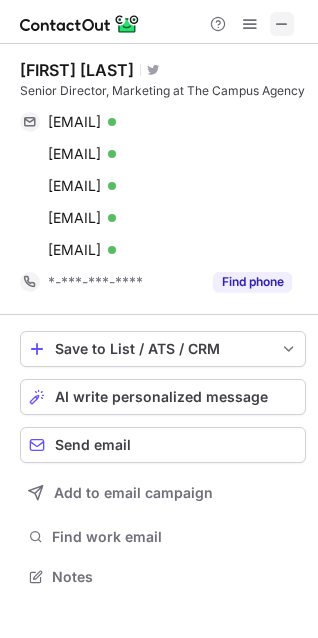 click at bounding box center [282, 24] 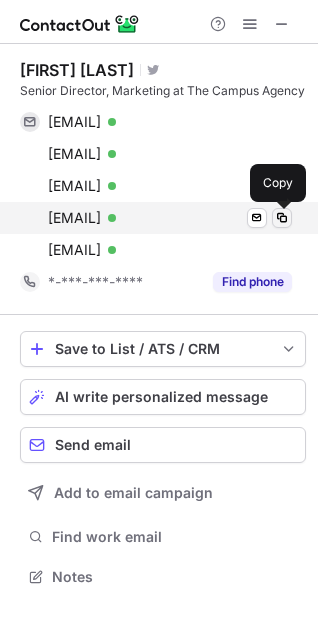 click at bounding box center [282, 218] 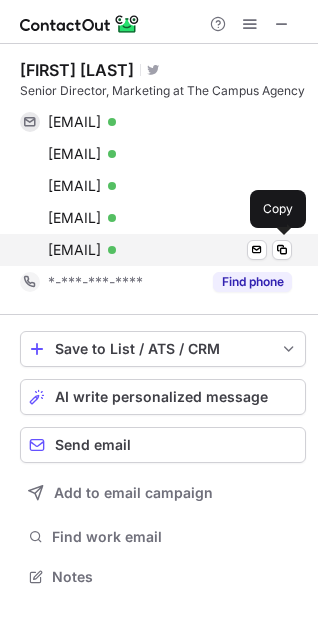 click on "brian_wilcox@corvel.com Verified Send email Copy" at bounding box center (156, 250) 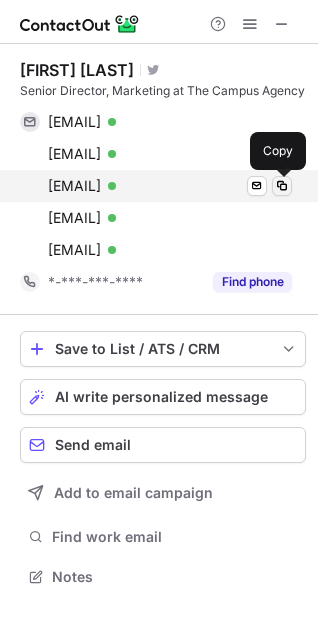 click at bounding box center (282, 186) 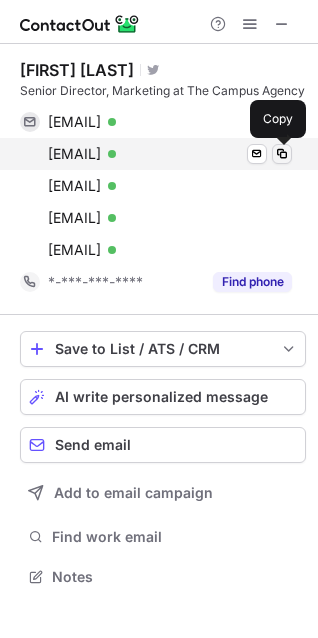 click at bounding box center (282, 154) 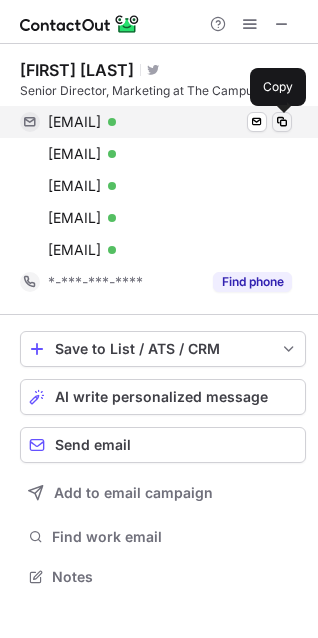 click at bounding box center [282, 122] 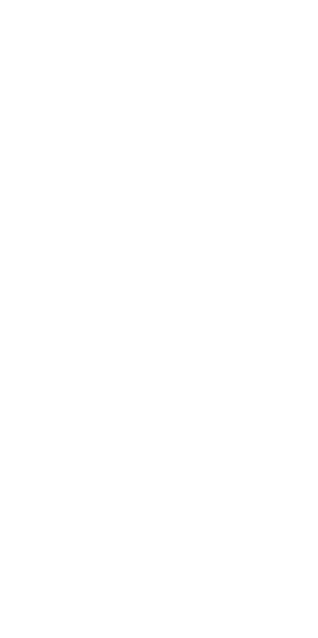 scroll, scrollTop: 0, scrollLeft: 0, axis: both 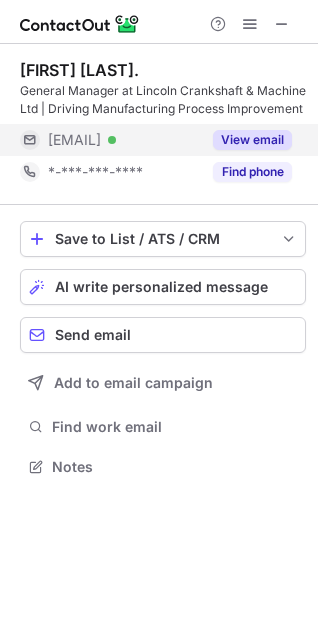 click on "View email" at bounding box center [252, 140] 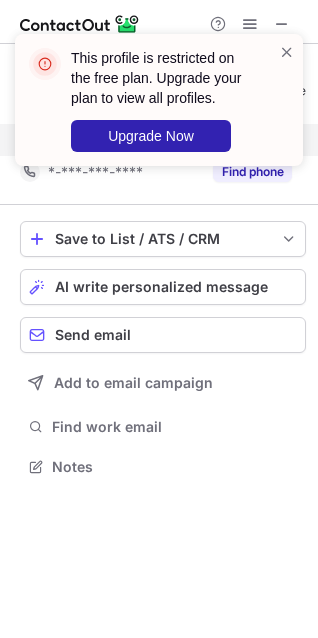click on "This profile is restricted on the free plan. Upgrade your plan to view all profiles. Upgrade Now" at bounding box center [159, 108] 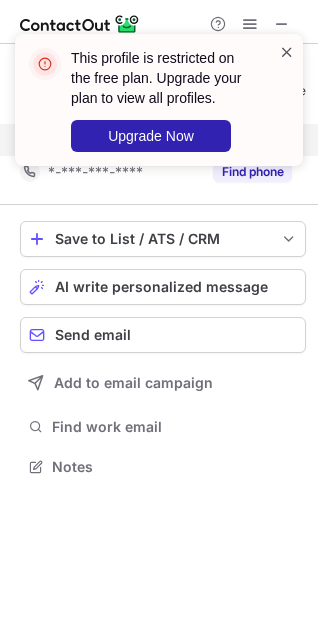 click at bounding box center (287, 52) 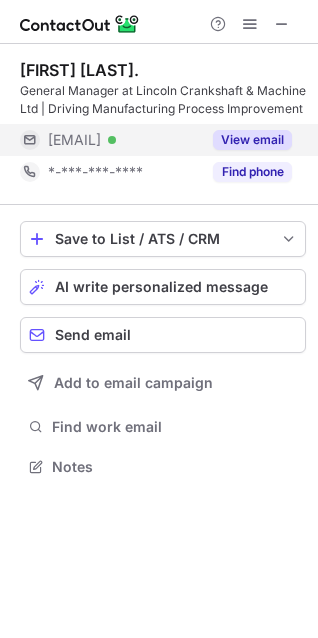 click at bounding box center [282, 24] 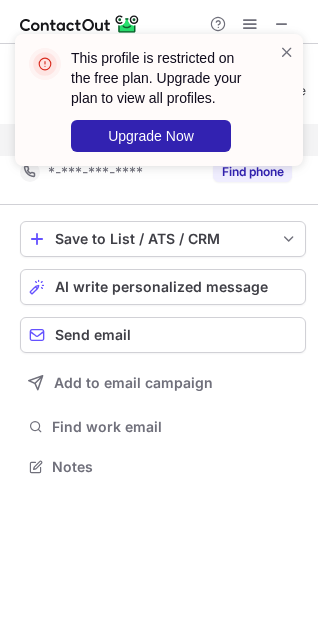 copy on "@lcandm.co.uk" 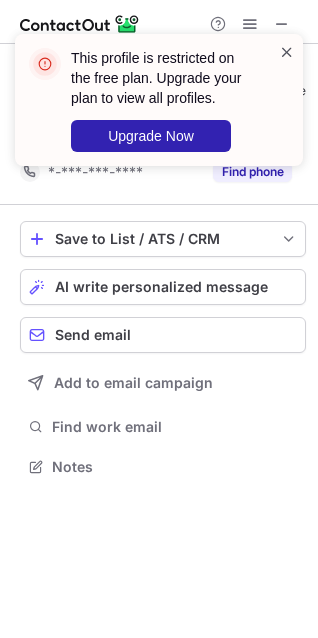 click at bounding box center (287, 52) 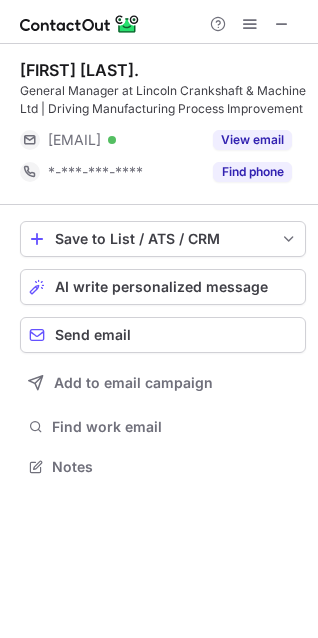 drag, startPoint x: 279, startPoint y: 17, endPoint x: 282, endPoint y: 28, distance: 11.401754 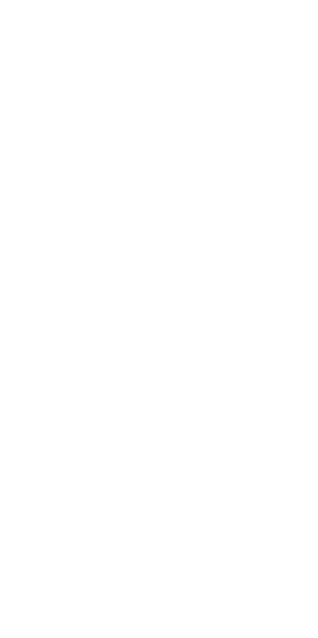 scroll, scrollTop: 0, scrollLeft: 0, axis: both 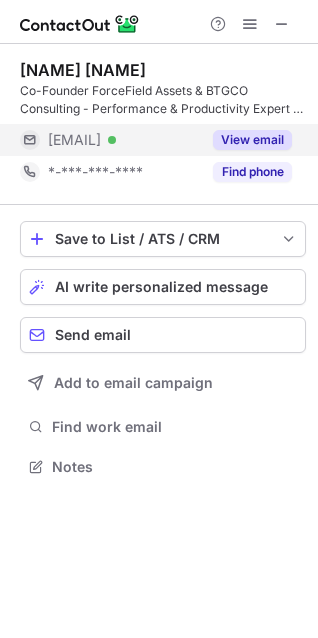 click on "View email" at bounding box center [246, 140] 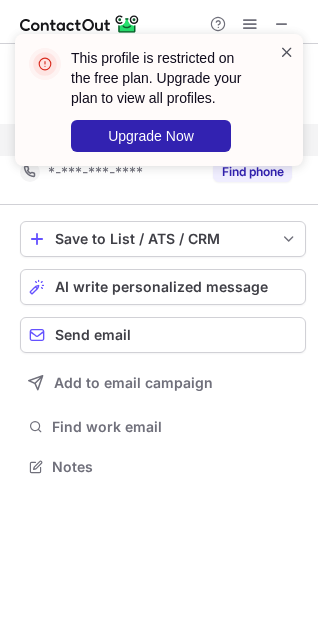 click at bounding box center (287, 52) 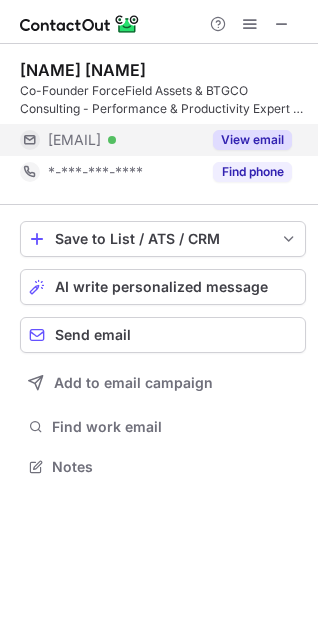 click on "This profile is restricted on the free plan. Upgrade your plan to view all profiles. Upgrade Now" at bounding box center [159, 108] 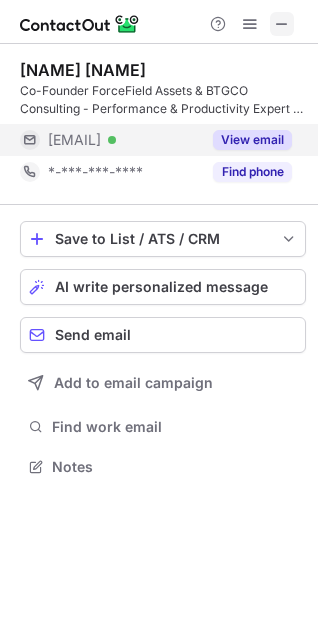 click at bounding box center (282, 24) 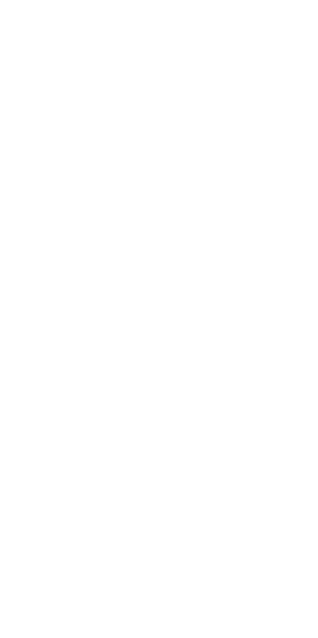 scroll, scrollTop: 0, scrollLeft: 0, axis: both 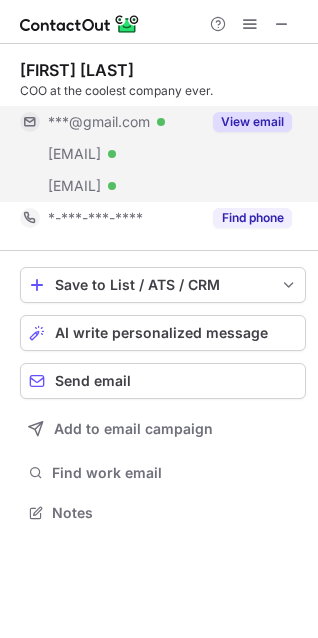 click on "View email" at bounding box center (252, 122) 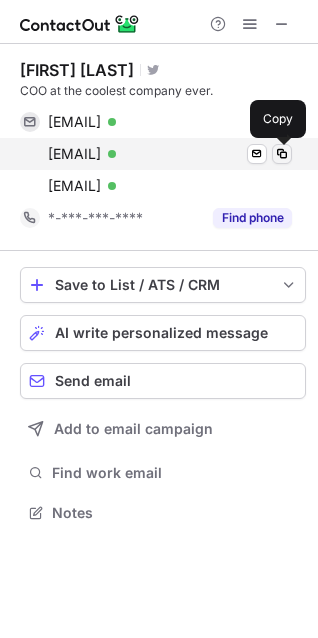 click at bounding box center [282, 154] 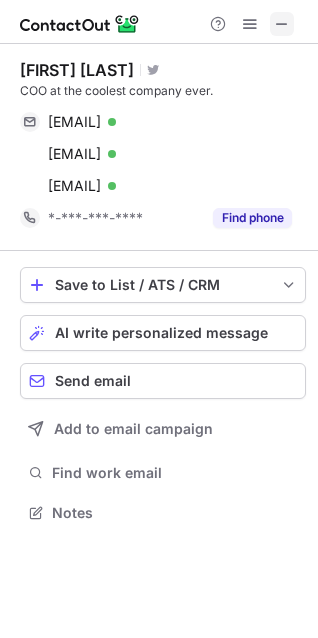 click at bounding box center (282, 24) 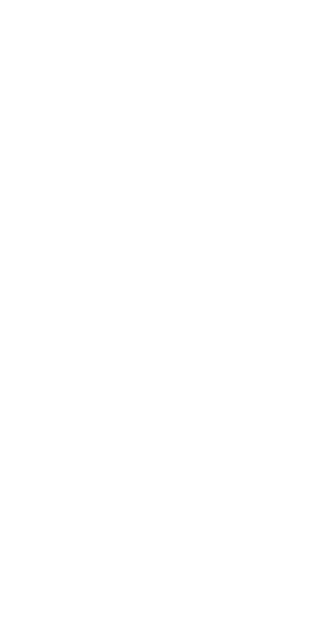 scroll, scrollTop: 0, scrollLeft: 0, axis: both 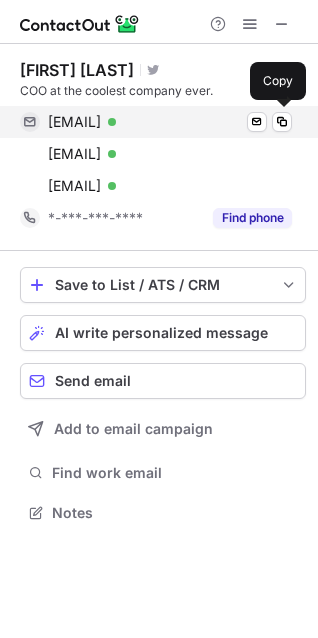 drag, startPoint x: 70, startPoint y: 92, endPoint x: 199, endPoint y: 114, distance: 130.86252 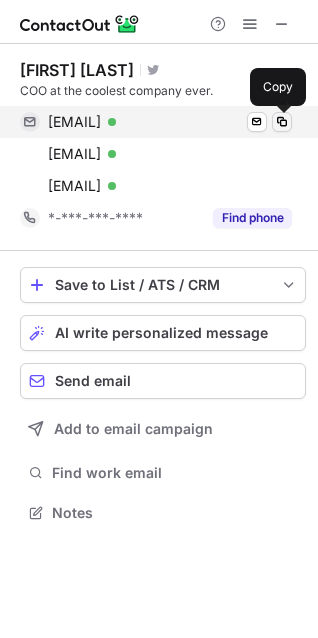 click at bounding box center (282, 122) 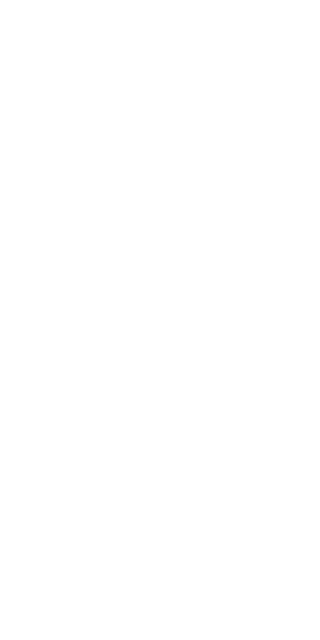scroll, scrollTop: 0, scrollLeft: 0, axis: both 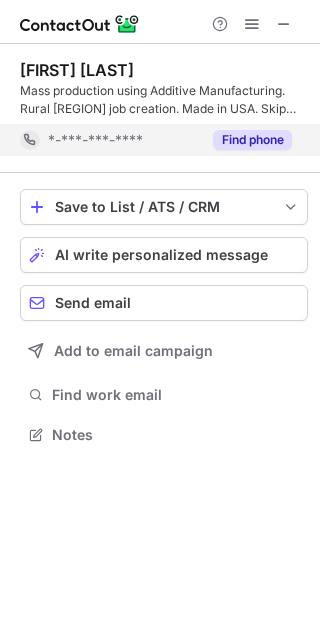 click on "Find phone" at bounding box center [252, 140] 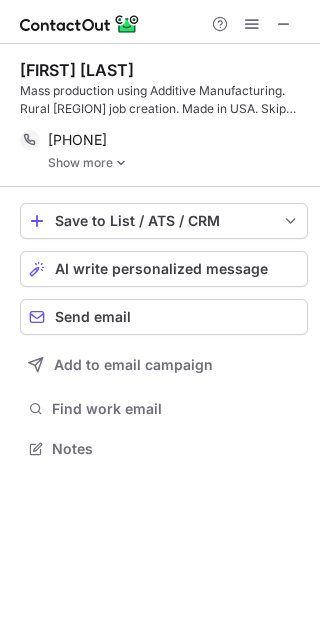 scroll, scrollTop: 10, scrollLeft: 10, axis: both 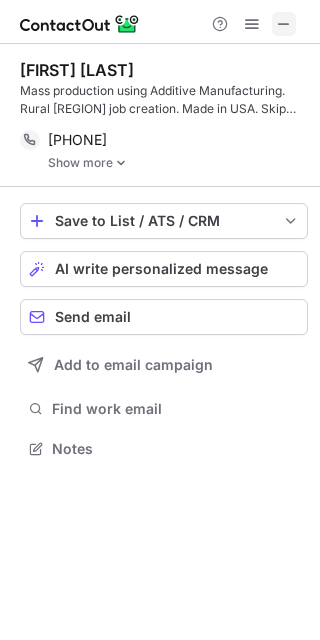 click at bounding box center (284, 24) 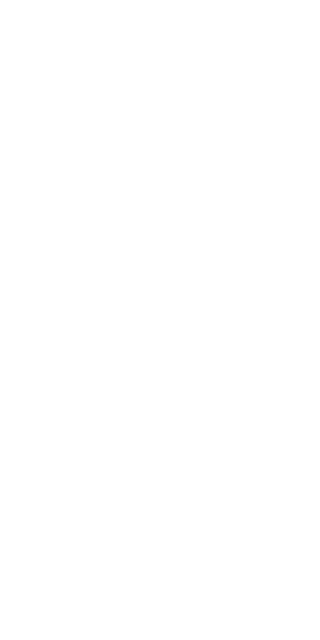 scroll, scrollTop: 0, scrollLeft: 0, axis: both 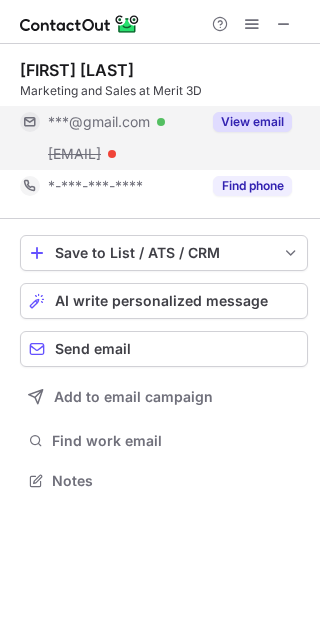 click on "View email" at bounding box center [252, 122] 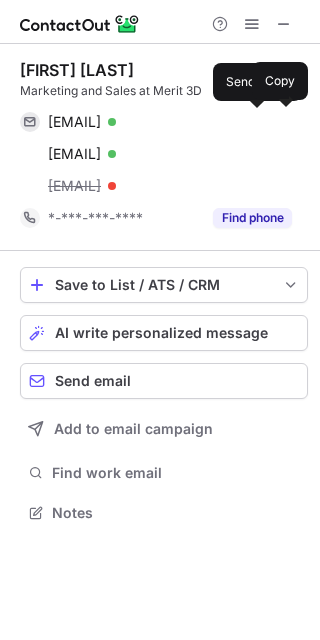 scroll, scrollTop: 9, scrollLeft: 10, axis: both 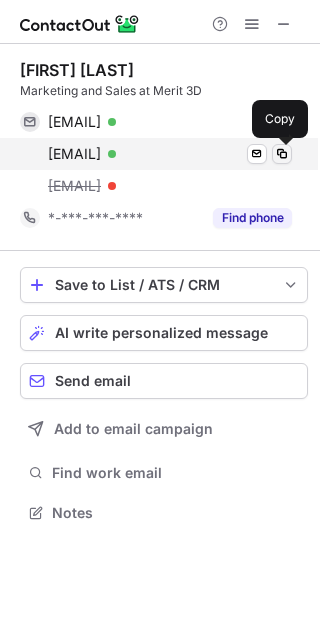 click at bounding box center (282, 154) 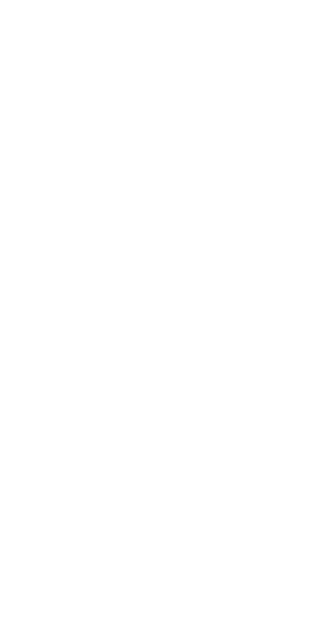 scroll, scrollTop: 0, scrollLeft: 0, axis: both 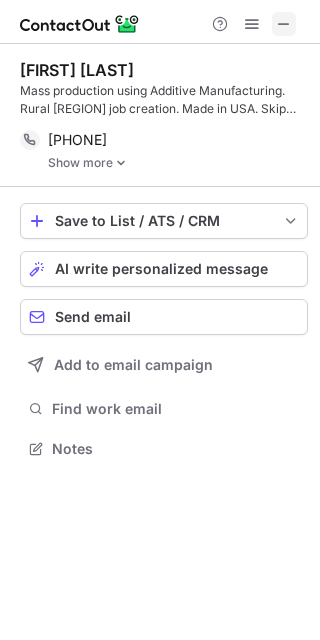 click at bounding box center (284, 24) 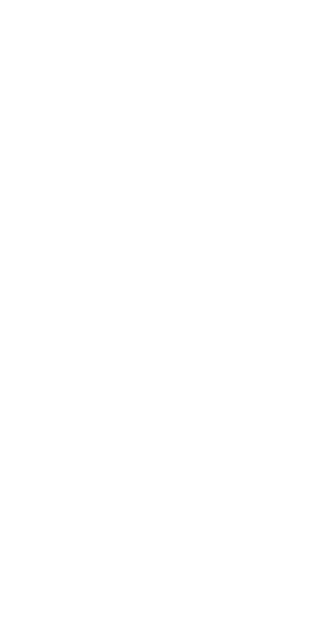 scroll, scrollTop: 0, scrollLeft: 0, axis: both 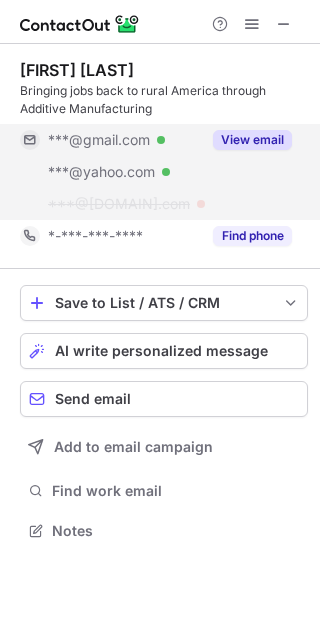 click on "View email" at bounding box center [252, 140] 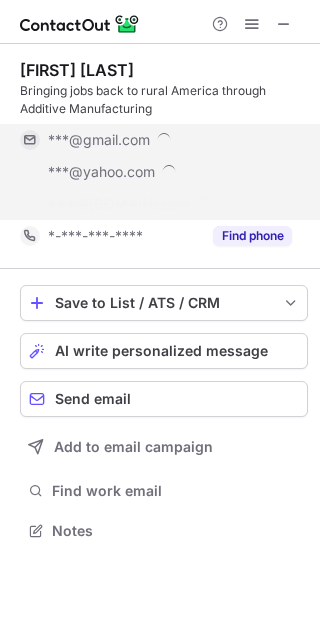 scroll, scrollTop: 580, scrollLeft: 320, axis: both 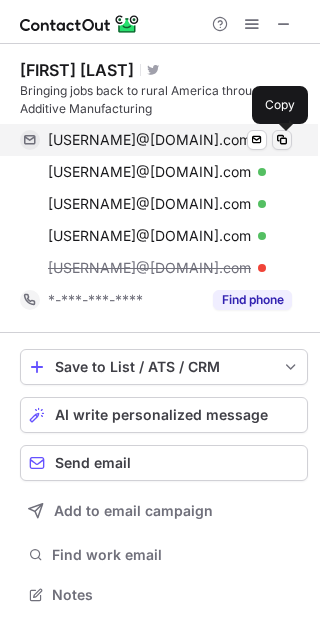 click at bounding box center [282, 140] 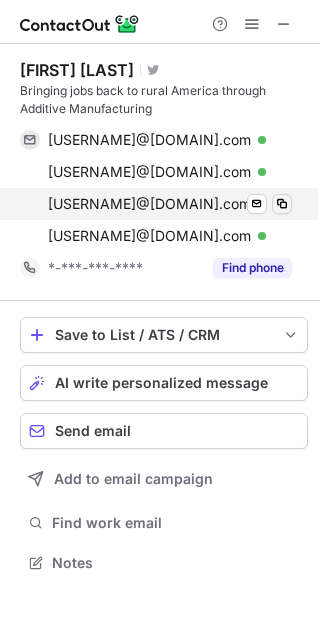 scroll, scrollTop: 548, scrollLeft: 320, axis: both 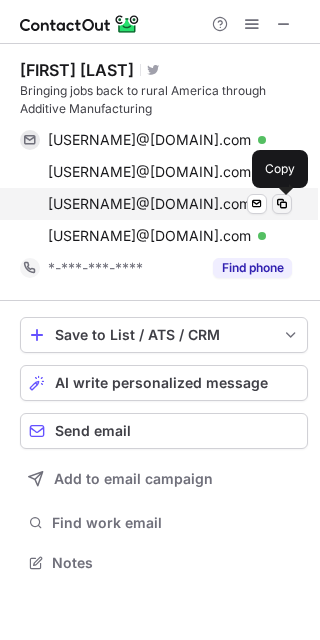 click at bounding box center (282, 204) 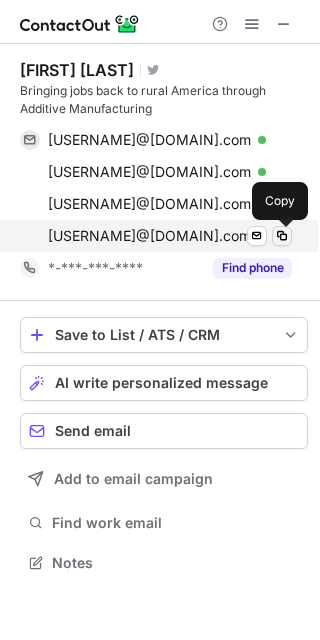click at bounding box center (282, 236) 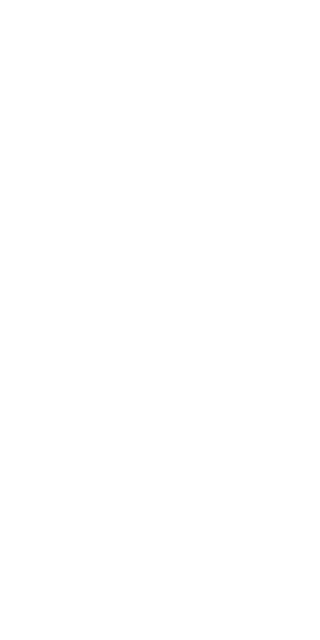 scroll, scrollTop: 0, scrollLeft: 0, axis: both 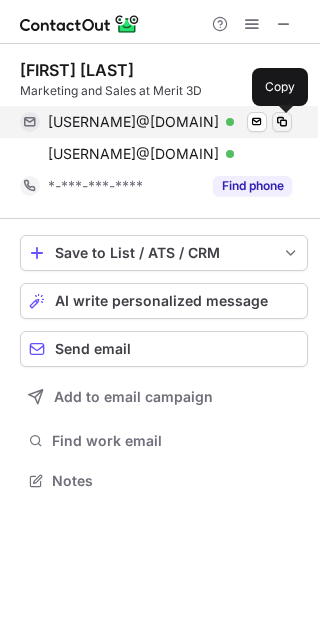 click at bounding box center (282, 122) 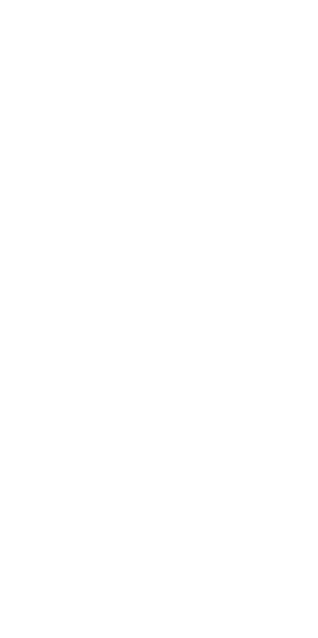 scroll, scrollTop: 0, scrollLeft: 0, axis: both 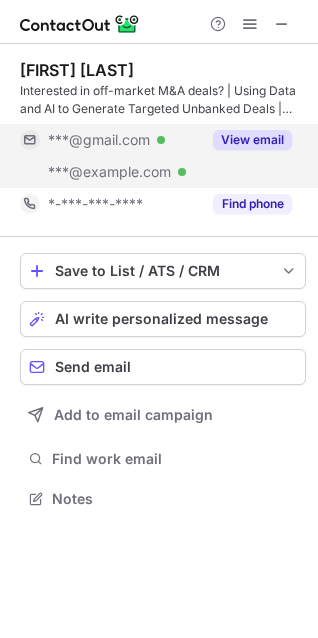 click on "View email" at bounding box center [252, 140] 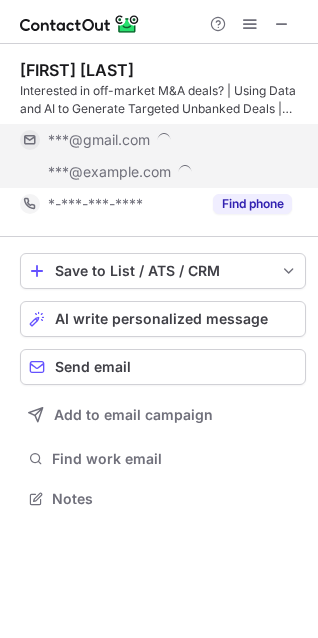 scroll, scrollTop: 10, scrollLeft: 9, axis: both 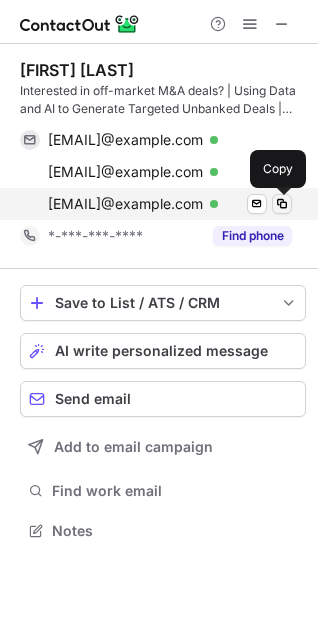 click at bounding box center (282, 204) 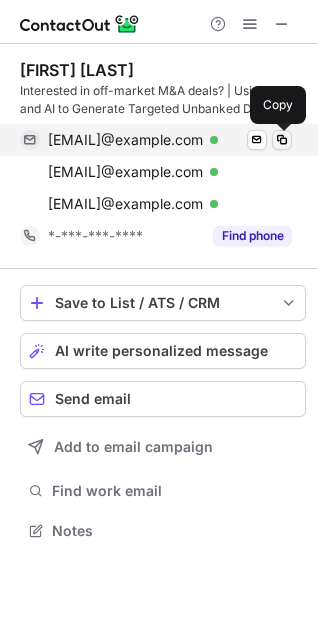 click at bounding box center [282, 140] 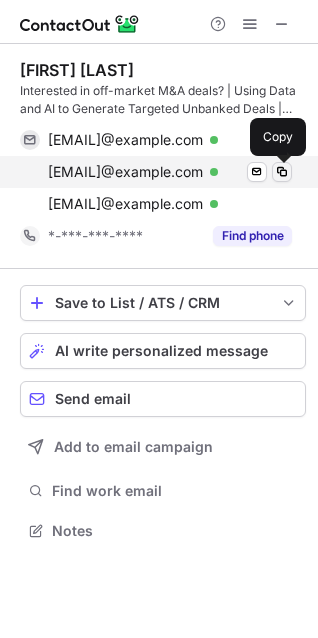 click at bounding box center (282, 172) 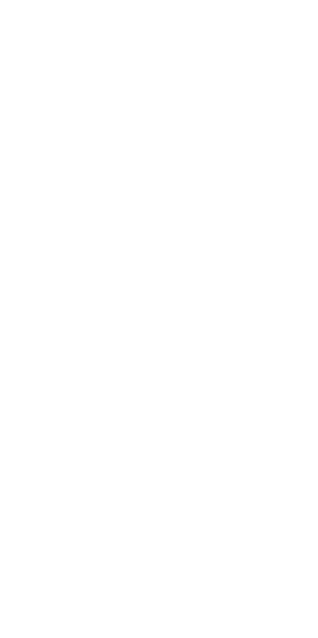 scroll, scrollTop: 0, scrollLeft: 0, axis: both 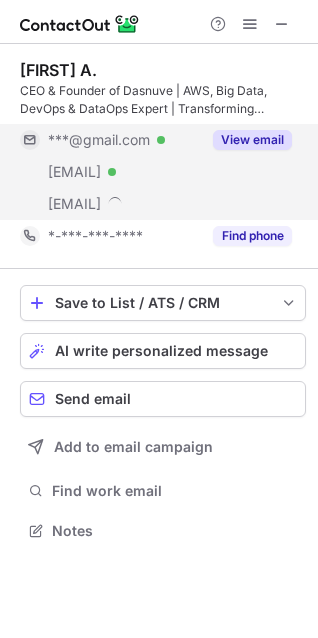 click on "View email" at bounding box center [252, 140] 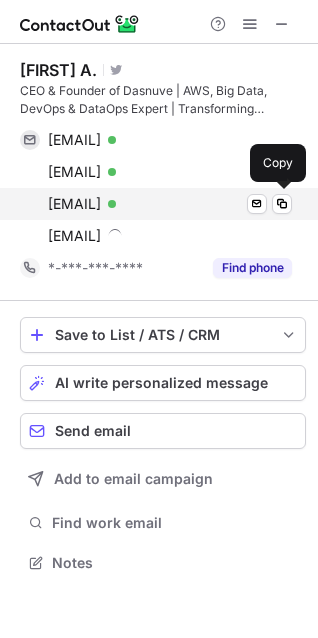 scroll, scrollTop: 10, scrollLeft: 9, axis: both 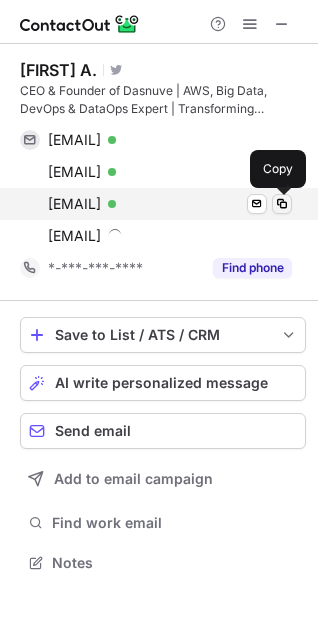 click at bounding box center (282, 204) 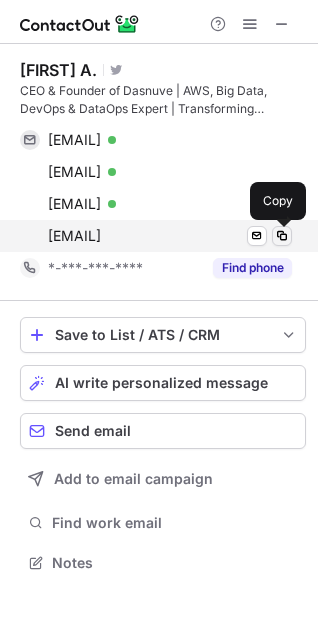 click at bounding box center [282, 236] 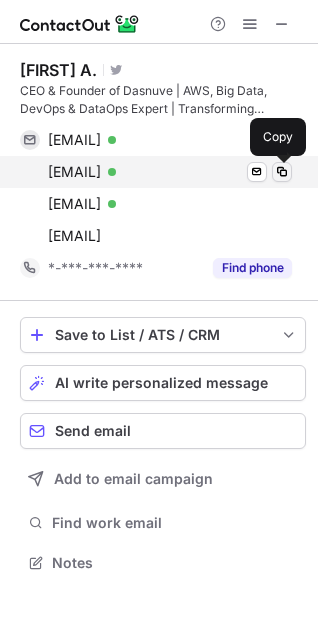 click at bounding box center (282, 172) 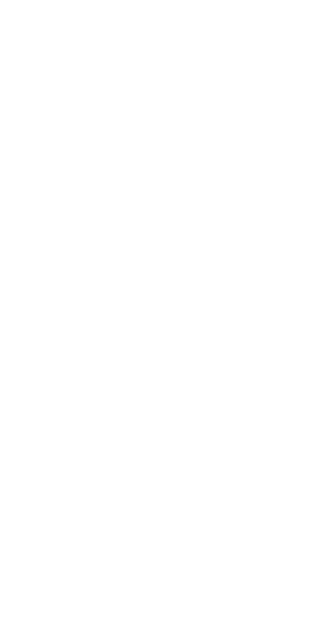 scroll, scrollTop: 0, scrollLeft: 0, axis: both 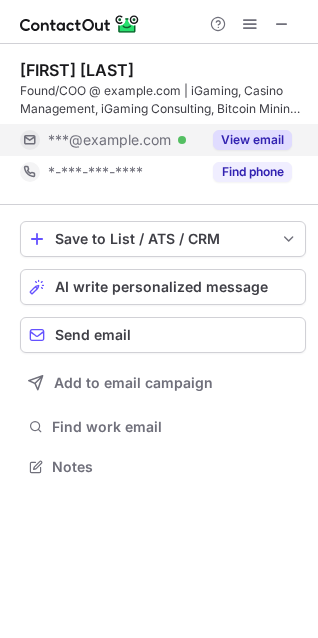 click on "View email" at bounding box center (252, 140) 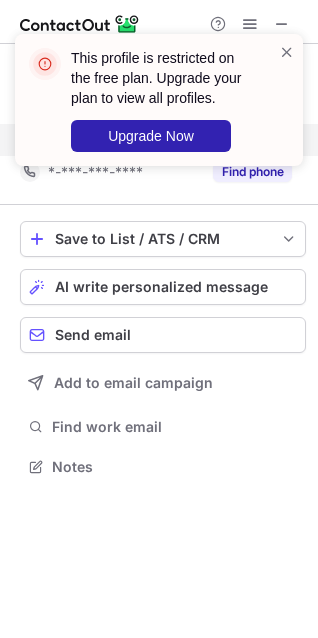 click on "This profile is restricted on the free plan. Upgrade your plan to view all profiles. Upgrade Now" at bounding box center [159, 108] 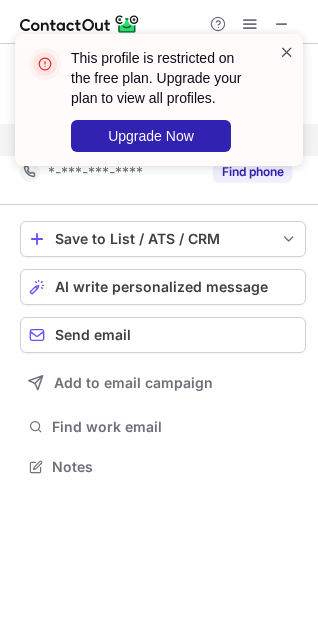 click at bounding box center [287, 52] 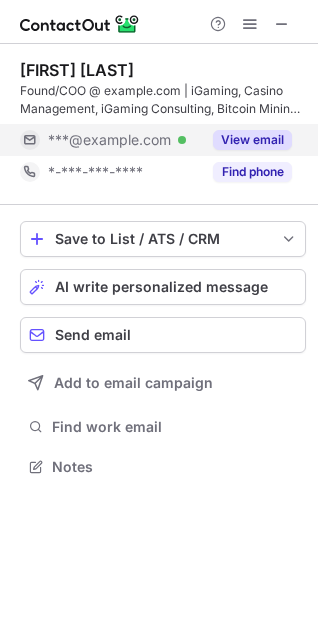 click on "This profile is restricted on the free plan. Upgrade your plan to view all profiles. Upgrade Now" at bounding box center [159, 34] 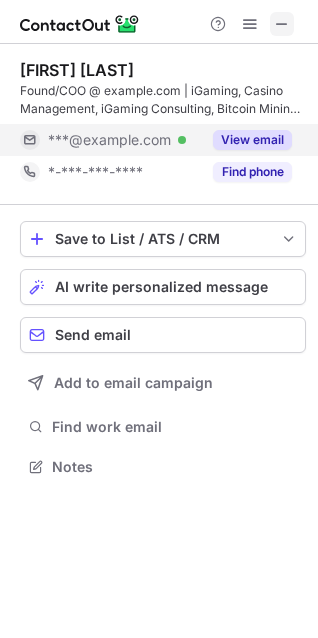 click at bounding box center [282, 24] 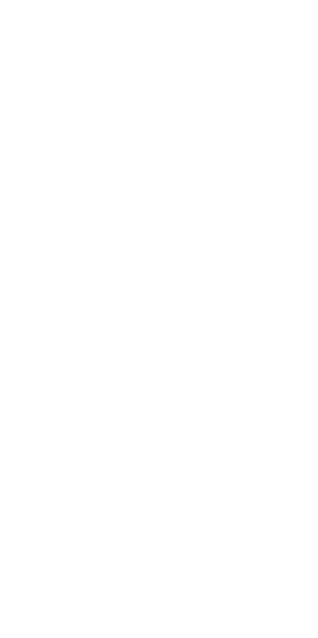 scroll, scrollTop: 0, scrollLeft: 0, axis: both 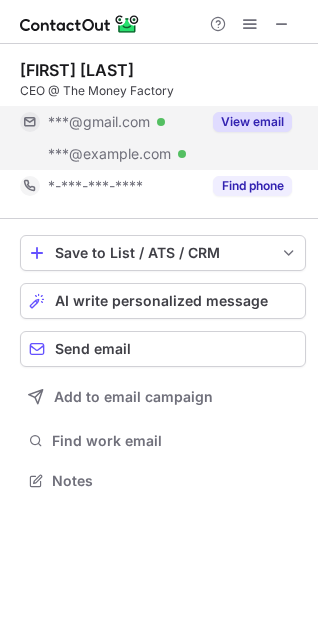 click on "View email" at bounding box center [252, 122] 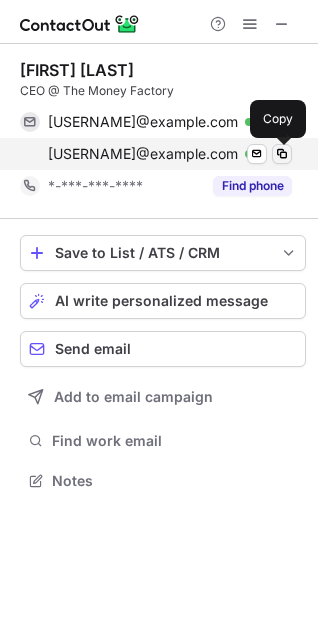click at bounding box center (282, 154) 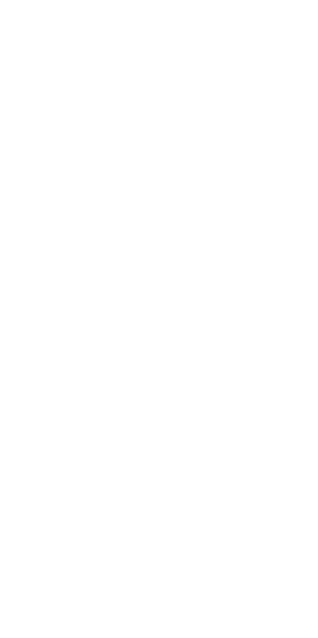 scroll, scrollTop: 0, scrollLeft: 0, axis: both 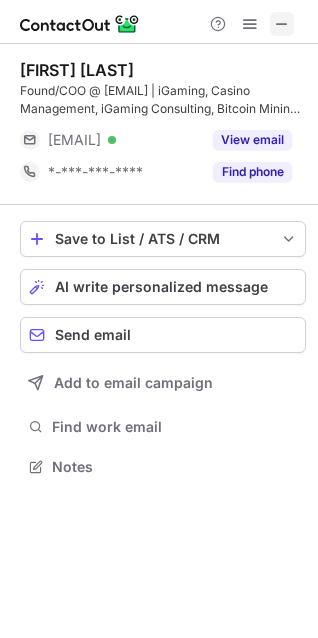 click at bounding box center [282, 24] 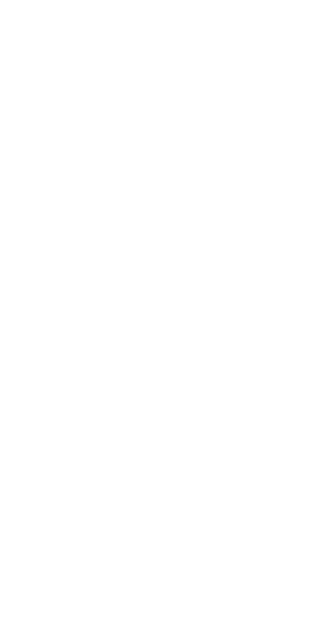 scroll, scrollTop: 0, scrollLeft: 0, axis: both 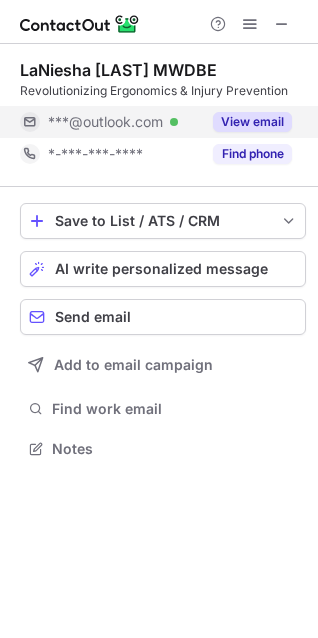 click on "View email" at bounding box center (252, 122) 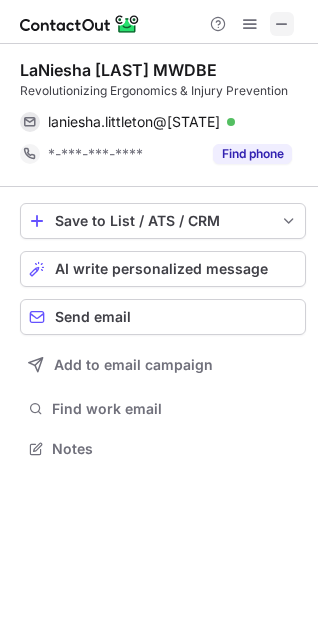 click at bounding box center [282, 24] 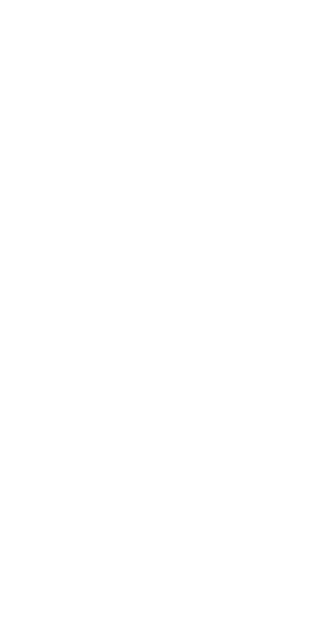 scroll, scrollTop: 0, scrollLeft: 0, axis: both 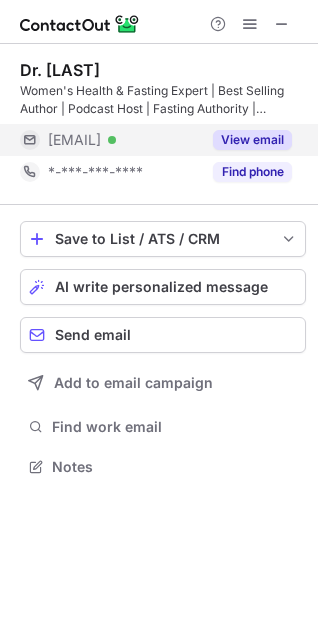 click on "View email" at bounding box center (252, 140) 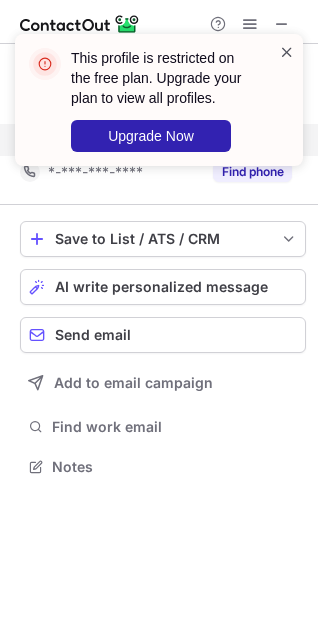 click at bounding box center (287, 52) 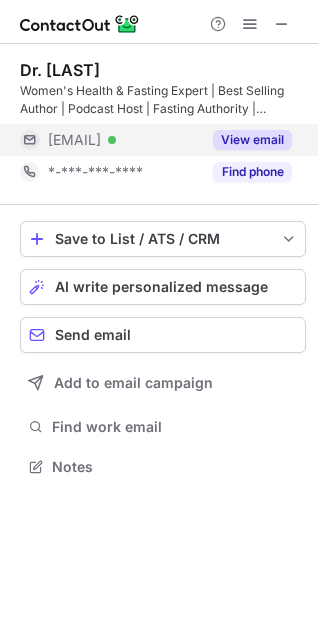 click on "This profile is restricted on the free plan. Upgrade your plan to view all profiles. Upgrade Now" at bounding box center (159, 34) 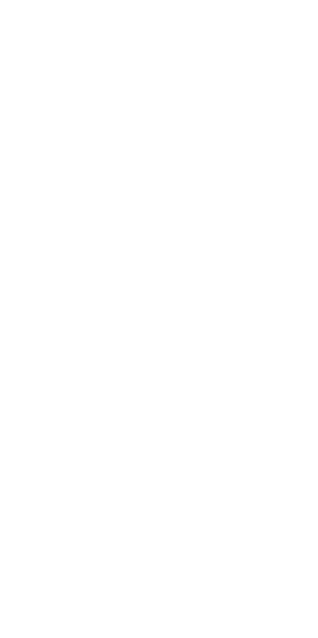 scroll, scrollTop: 0, scrollLeft: 0, axis: both 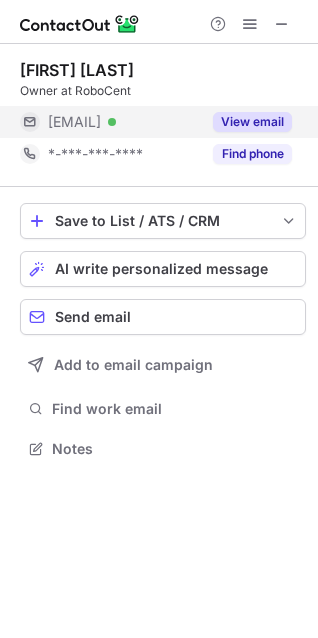 click on "View email" at bounding box center [252, 122] 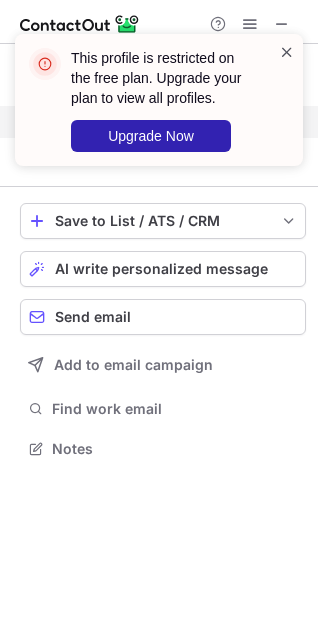 click at bounding box center [287, 52] 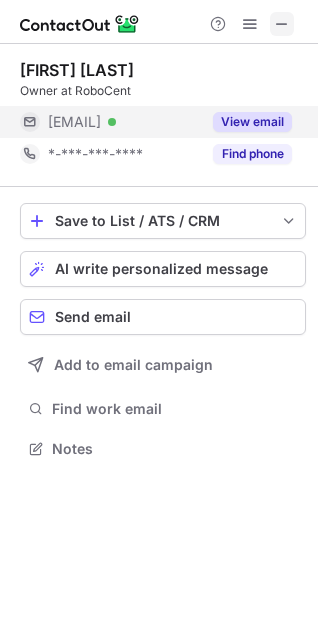 click at bounding box center [282, 24] 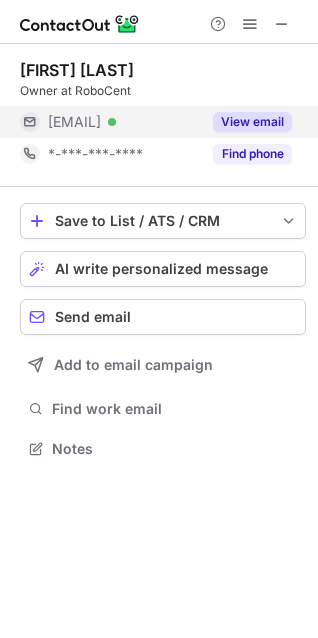drag, startPoint x: 176, startPoint y: 121, endPoint x: 77, endPoint y: 125, distance: 99.08077 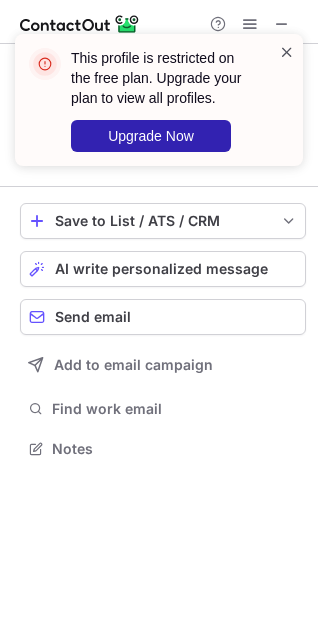 click at bounding box center [287, 52] 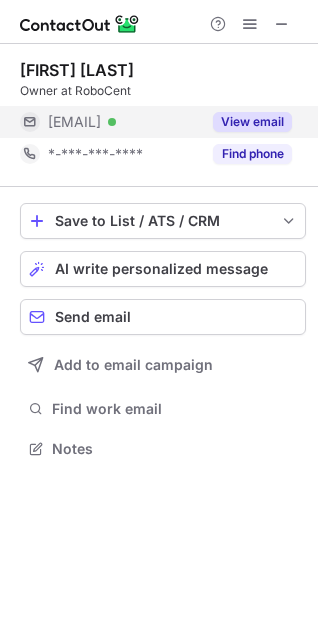 drag, startPoint x: 176, startPoint y: 116, endPoint x: 72, endPoint y: 120, distance: 104.0769 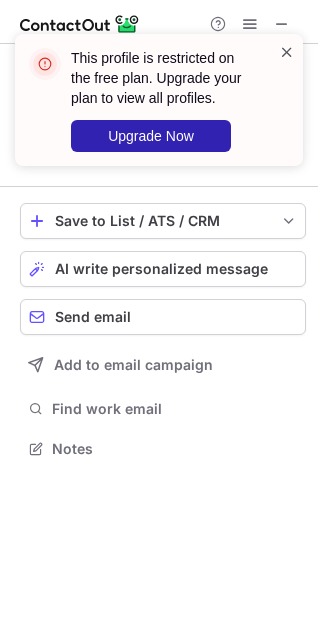 click at bounding box center (287, 52) 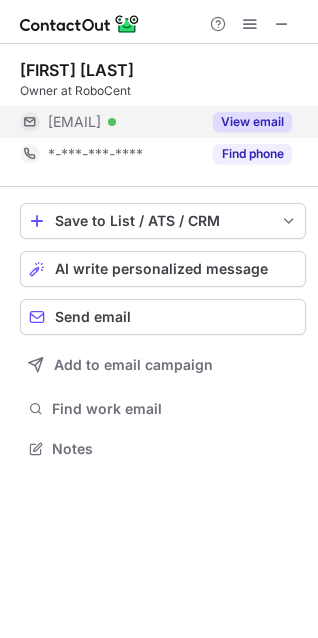 click on "View email" at bounding box center (252, 122) 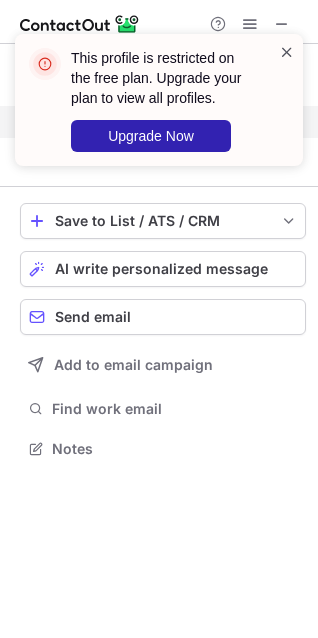click at bounding box center (287, 52) 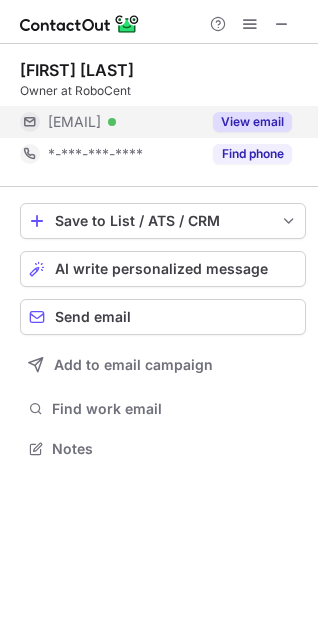 click at bounding box center (282, 24) 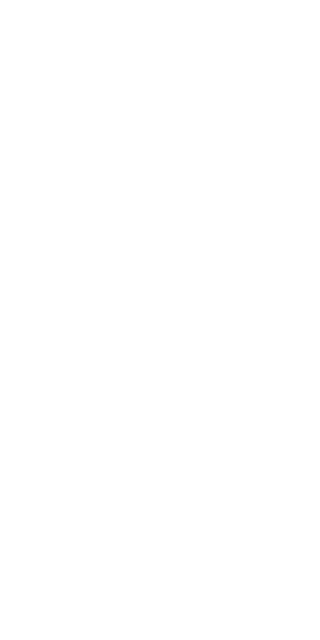scroll, scrollTop: 0, scrollLeft: 0, axis: both 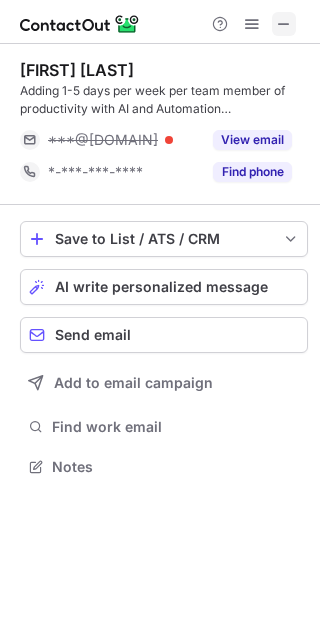 click at bounding box center [284, 24] 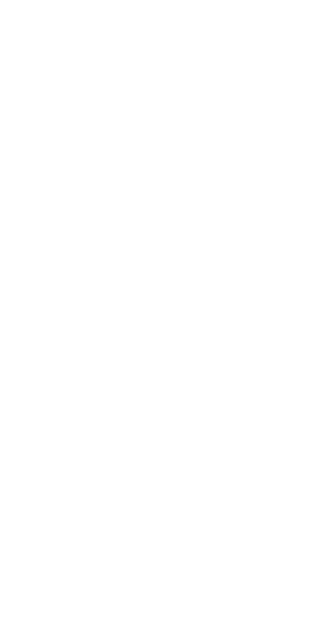 scroll, scrollTop: 0, scrollLeft: 0, axis: both 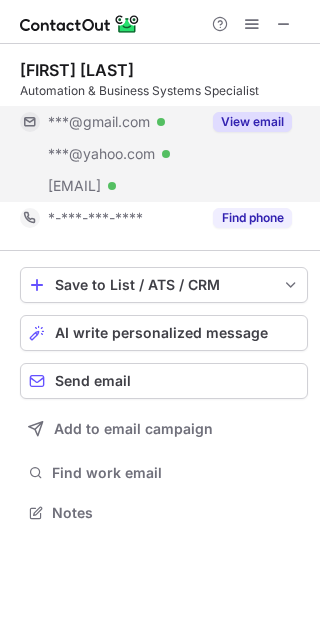 click on "View email" at bounding box center [252, 122] 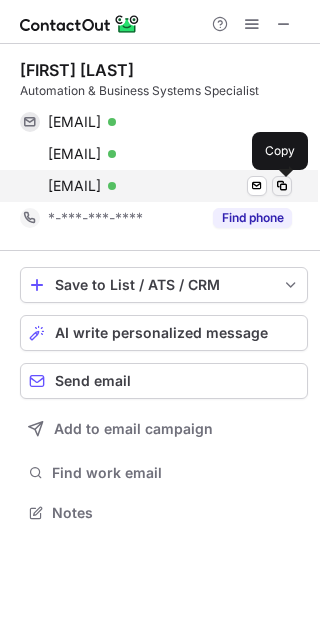 click at bounding box center [282, 186] 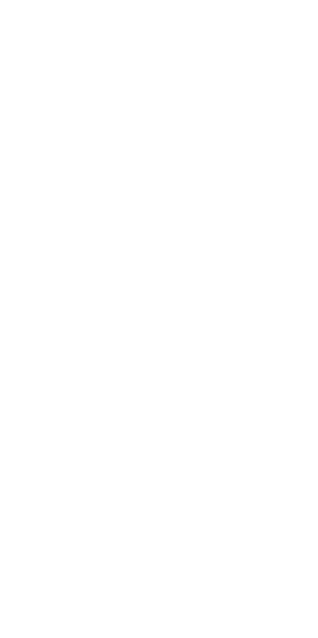 scroll, scrollTop: 0, scrollLeft: 0, axis: both 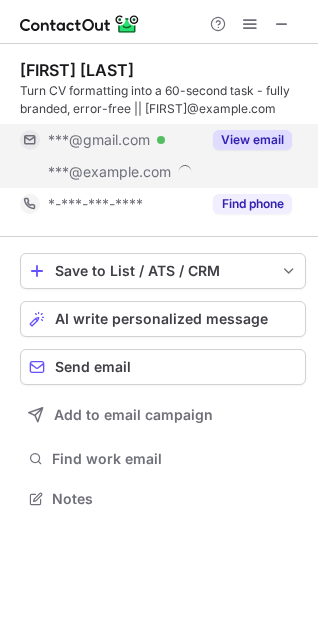 click on "View email" at bounding box center (252, 140) 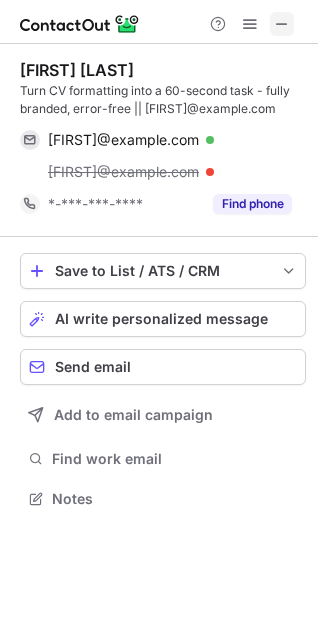 click at bounding box center (282, 24) 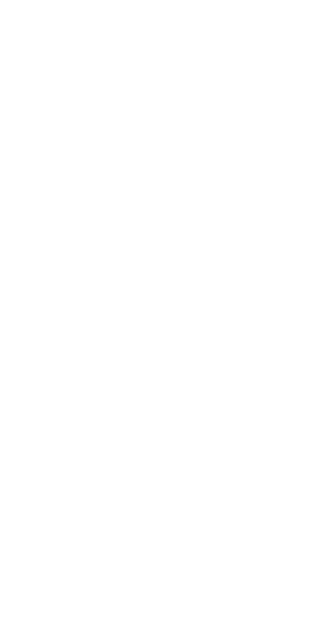 scroll, scrollTop: 0, scrollLeft: 0, axis: both 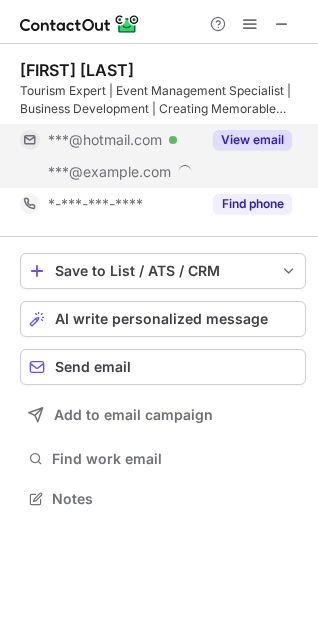 click on "View email" at bounding box center [252, 140] 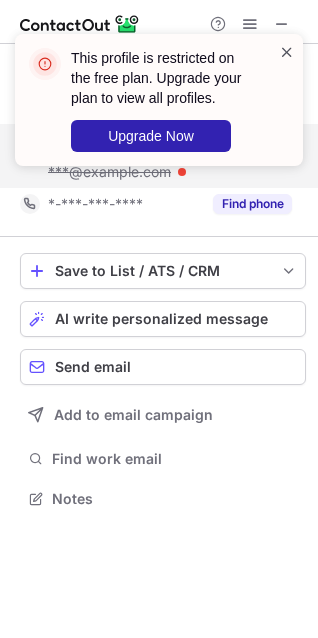 click at bounding box center (287, 52) 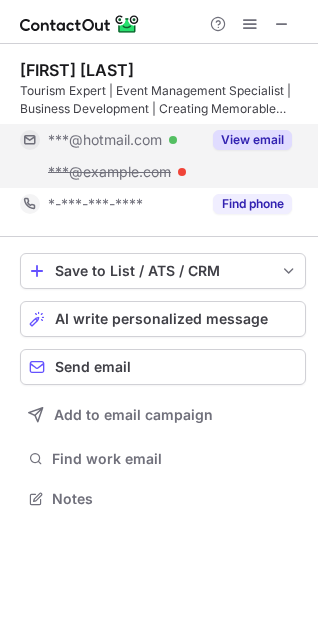 click on "This profile is restricted on the free plan. Upgrade your plan to view all profiles. Upgrade Now" at bounding box center (159, 34) 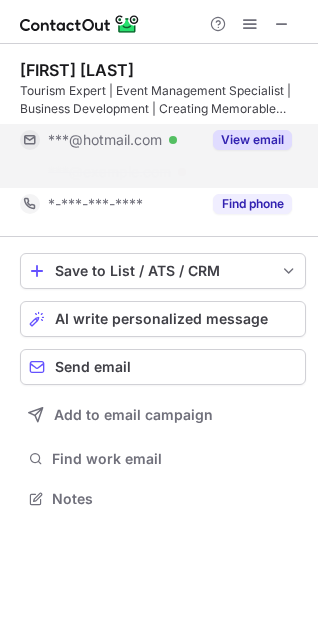 scroll, scrollTop: 452, scrollLeft: 318, axis: both 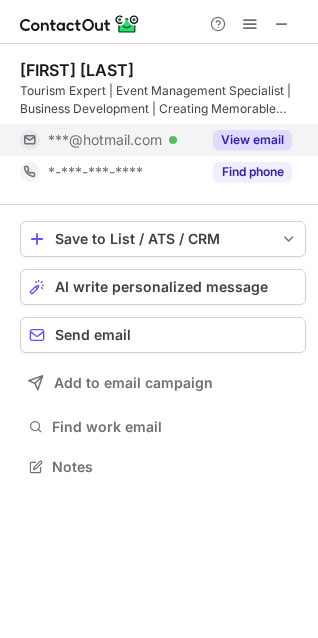 click on "View email" at bounding box center [252, 140] 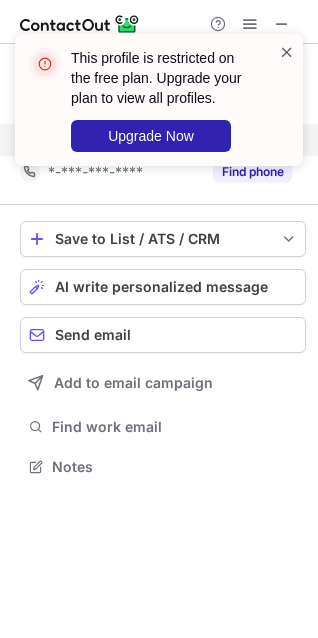 click at bounding box center [287, 52] 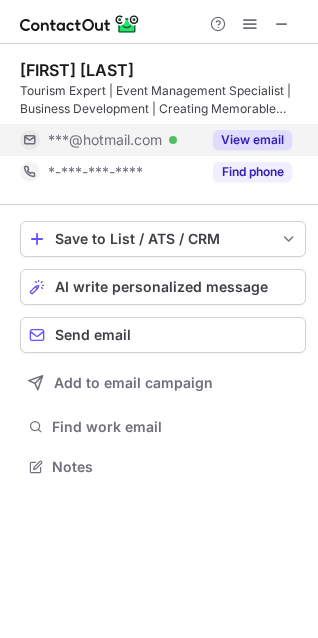 click at bounding box center (282, 24) 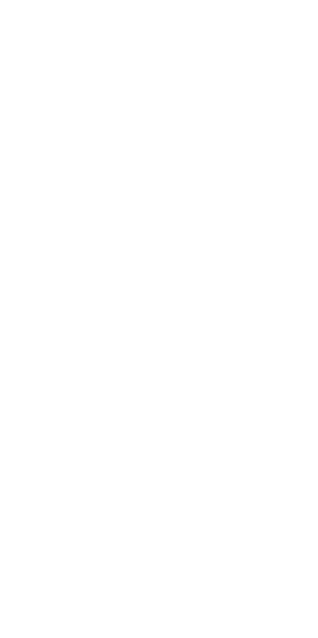 scroll, scrollTop: 0, scrollLeft: 0, axis: both 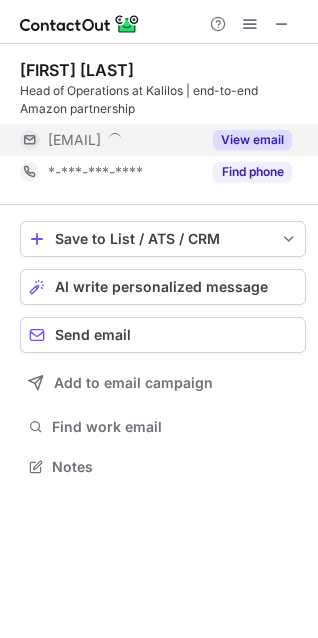 click on "View email" at bounding box center (252, 140) 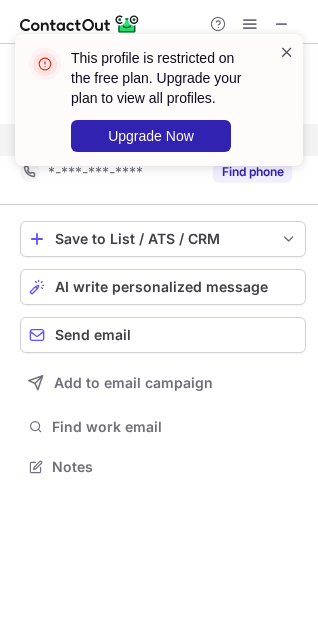 click at bounding box center (287, 52) 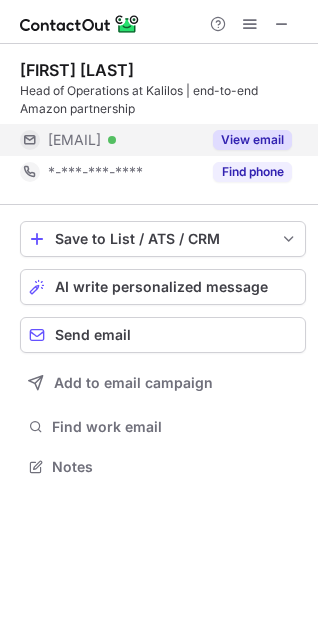 click at bounding box center [282, 24] 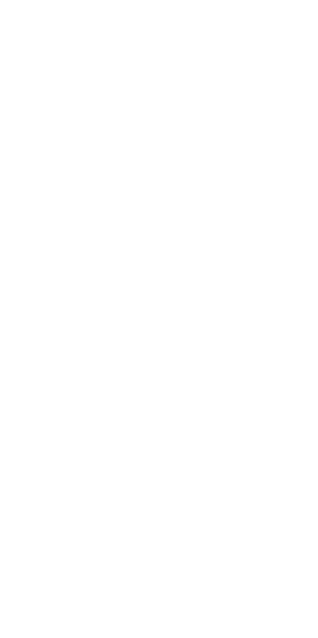 scroll, scrollTop: 0, scrollLeft: 0, axis: both 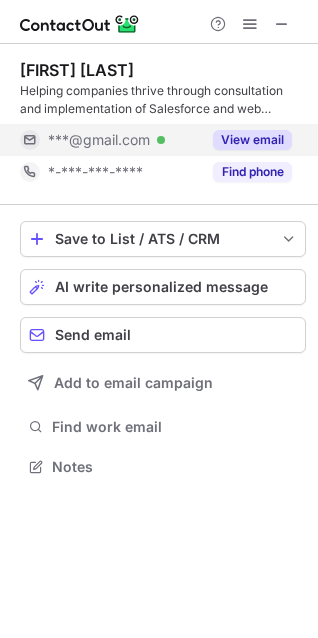 click on "View email" at bounding box center [252, 140] 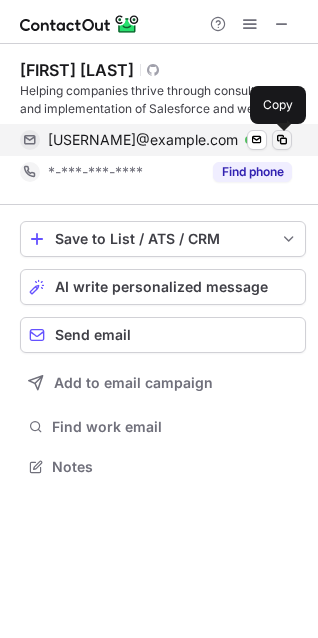 click at bounding box center (282, 140) 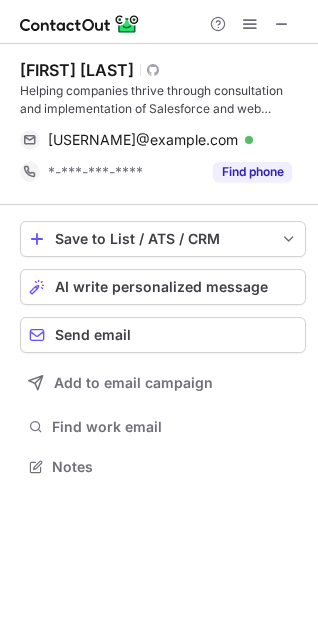 drag, startPoint x: 269, startPoint y: 25, endPoint x: 296, endPoint y: 25, distance: 27 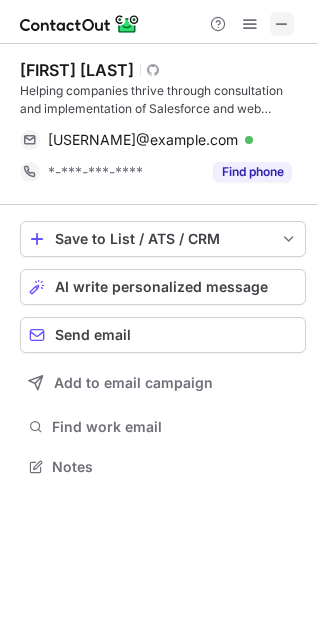 click at bounding box center [282, 24] 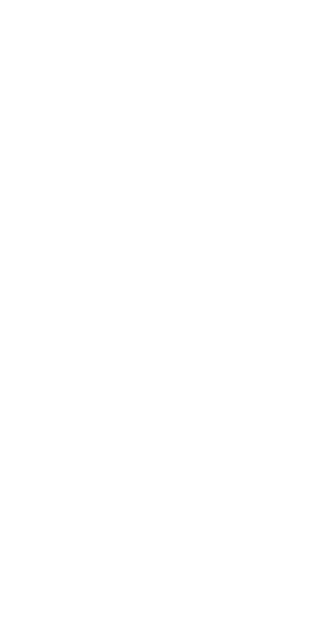 scroll, scrollTop: 0, scrollLeft: 0, axis: both 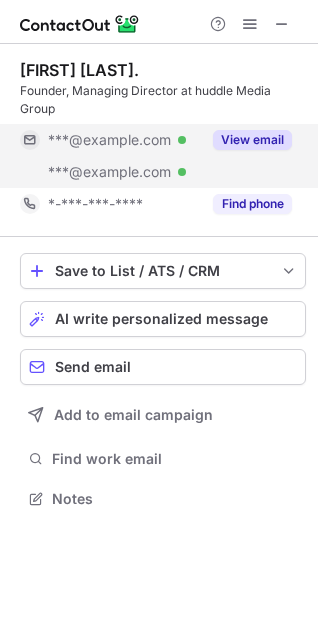 click on "View email" at bounding box center (252, 140) 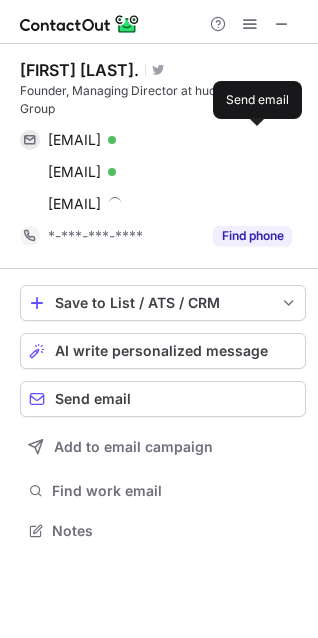 scroll, scrollTop: 10, scrollLeft: 9, axis: both 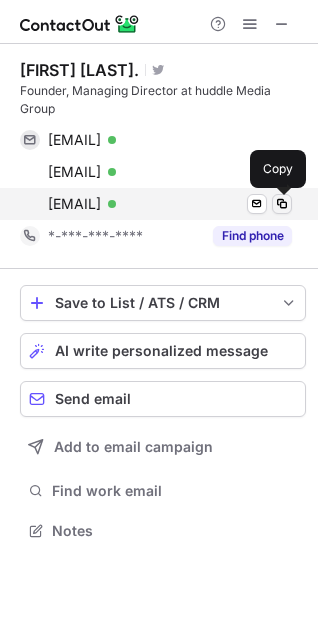 click at bounding box center [282, 204] 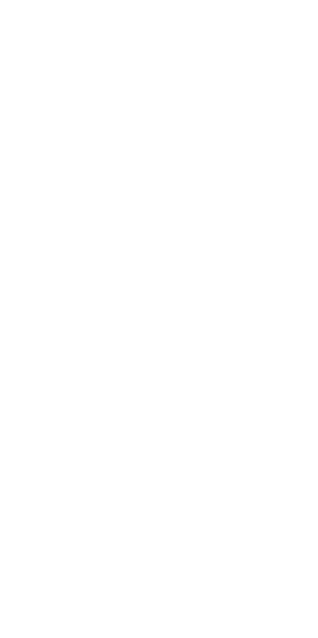 scroll, scrollTop: 0, scrollLeft: 0, axis: both 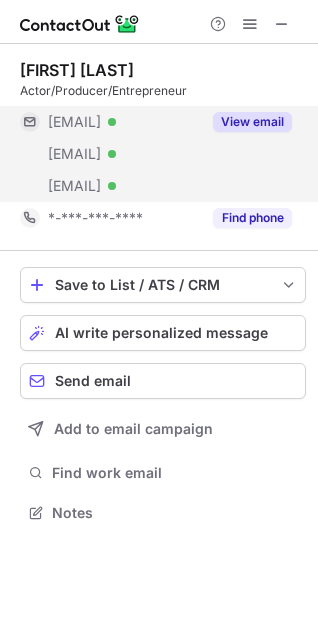 click on "View email" at bounding box center (252, 122) 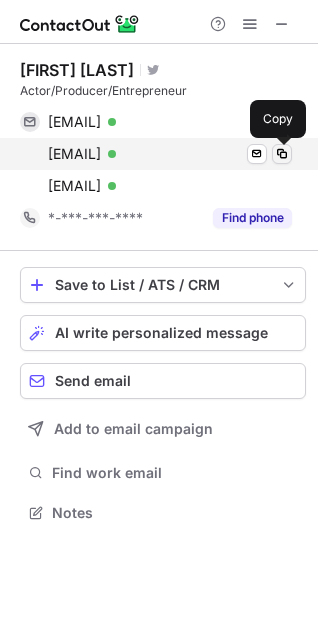 click at bounding box center (282, 154) 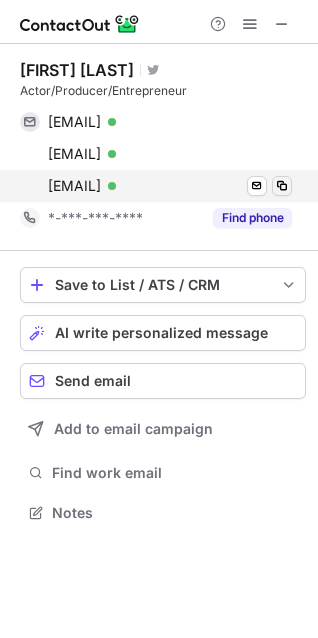 click at bounding box center (282, 186) 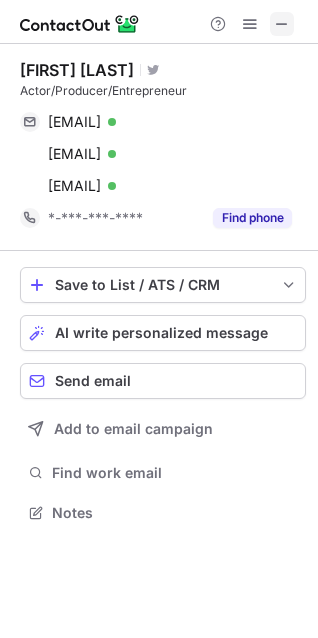 click at bounding box center (282, 24) 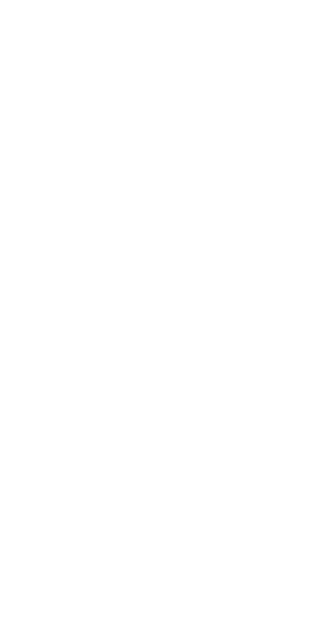 scroll, scrollTop: 0, scrollLeft: 0, axis: both 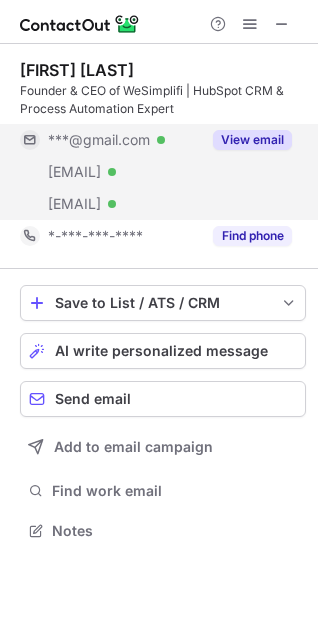click on "View email" at bounding box center (252, 140) 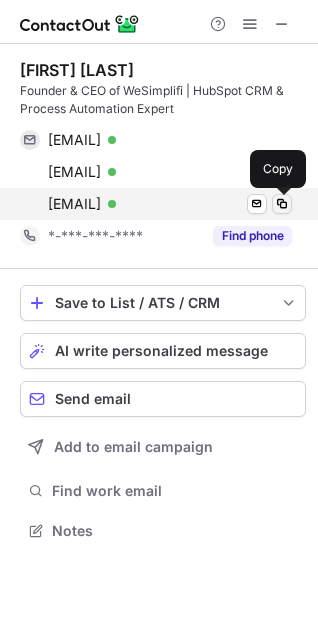 click at bounding box center (282, 204) 